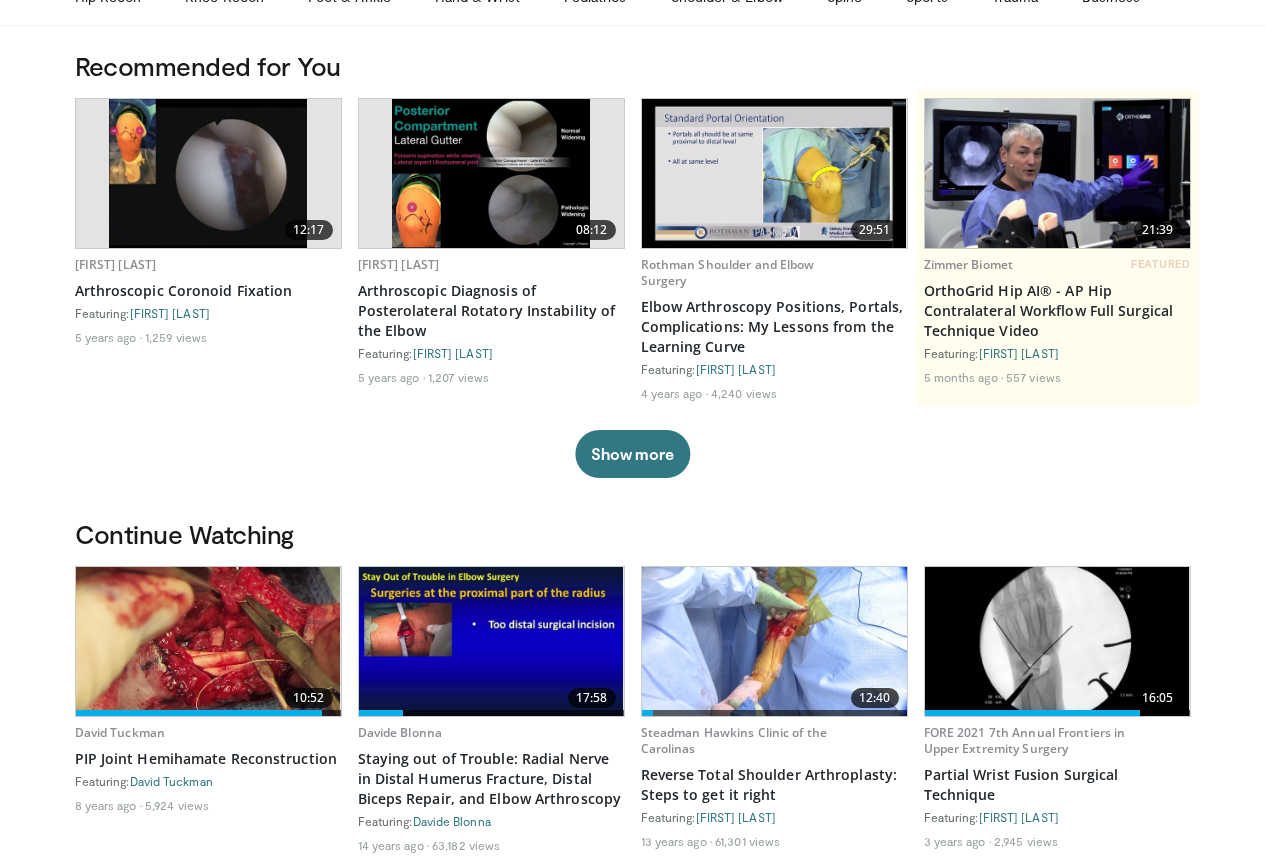 scroll, scrollTop: 0, scrollLeft: 0, axis: both 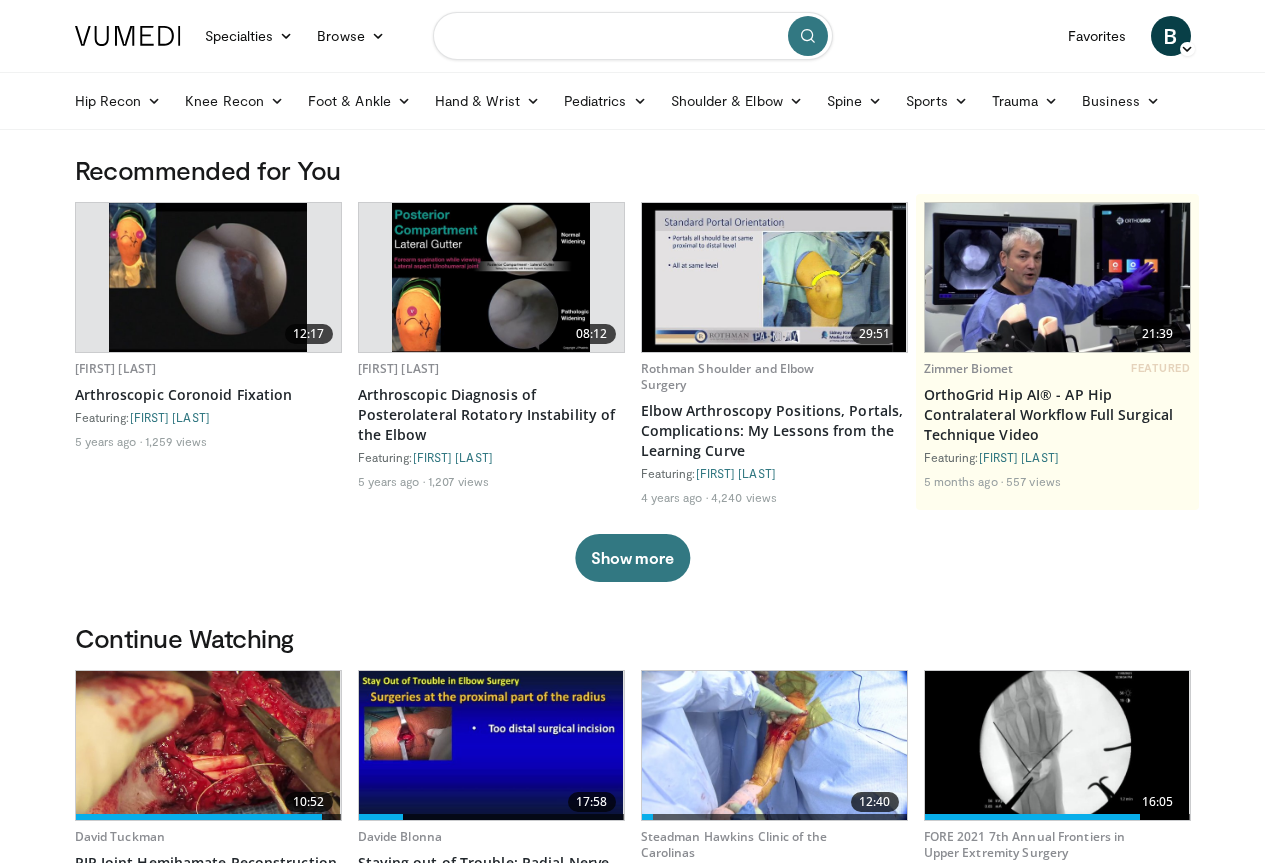 click at bounding box center (633, 36) 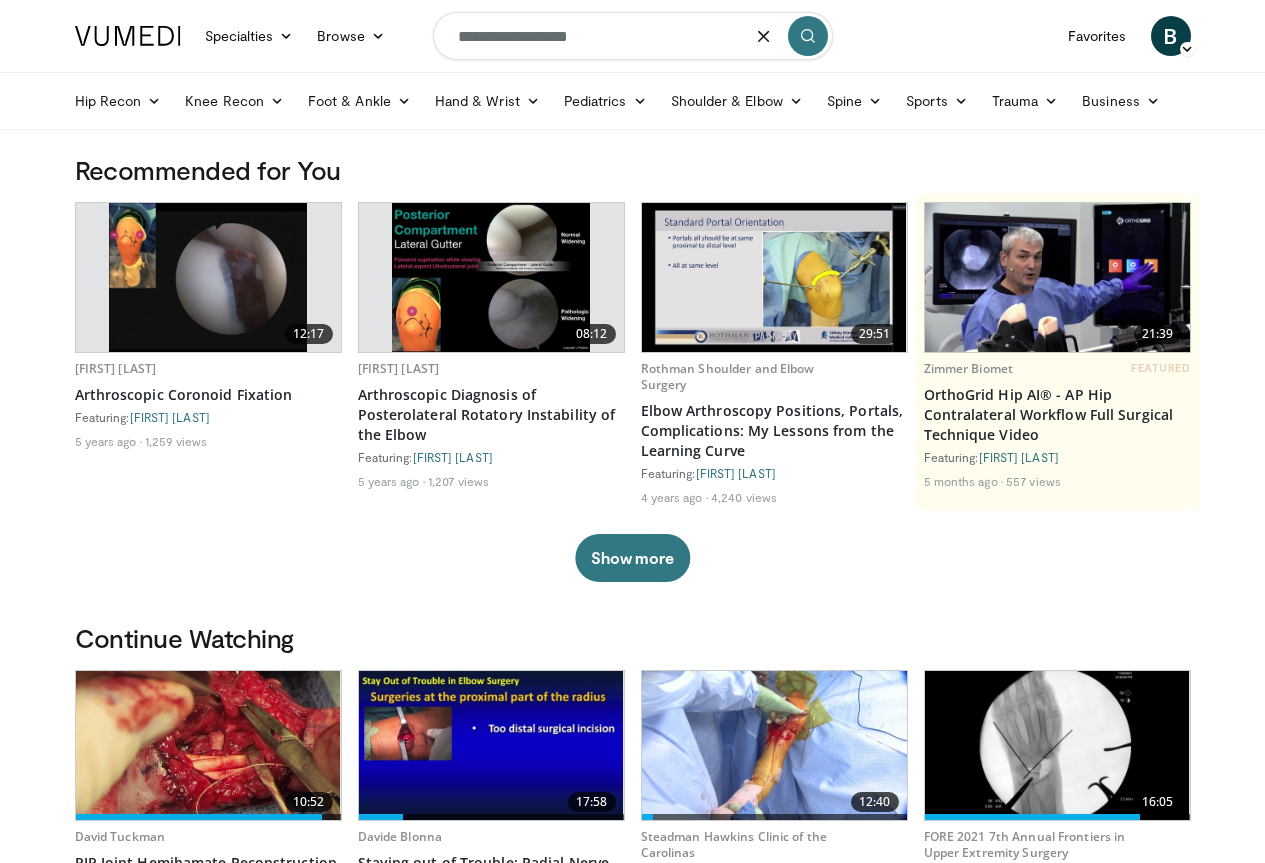 type on "**********" 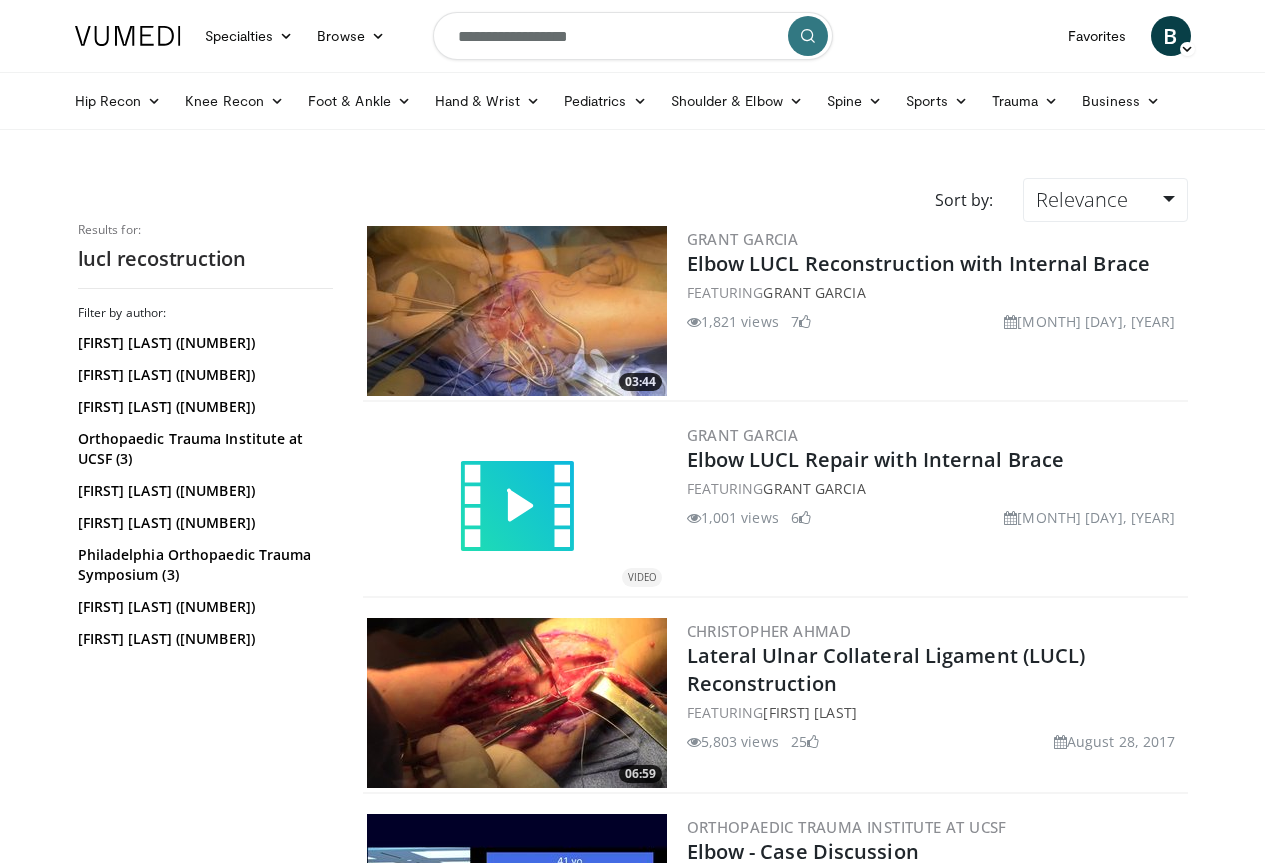 scroll, scrollTop: 0, scrollLeft: 0, axis: both 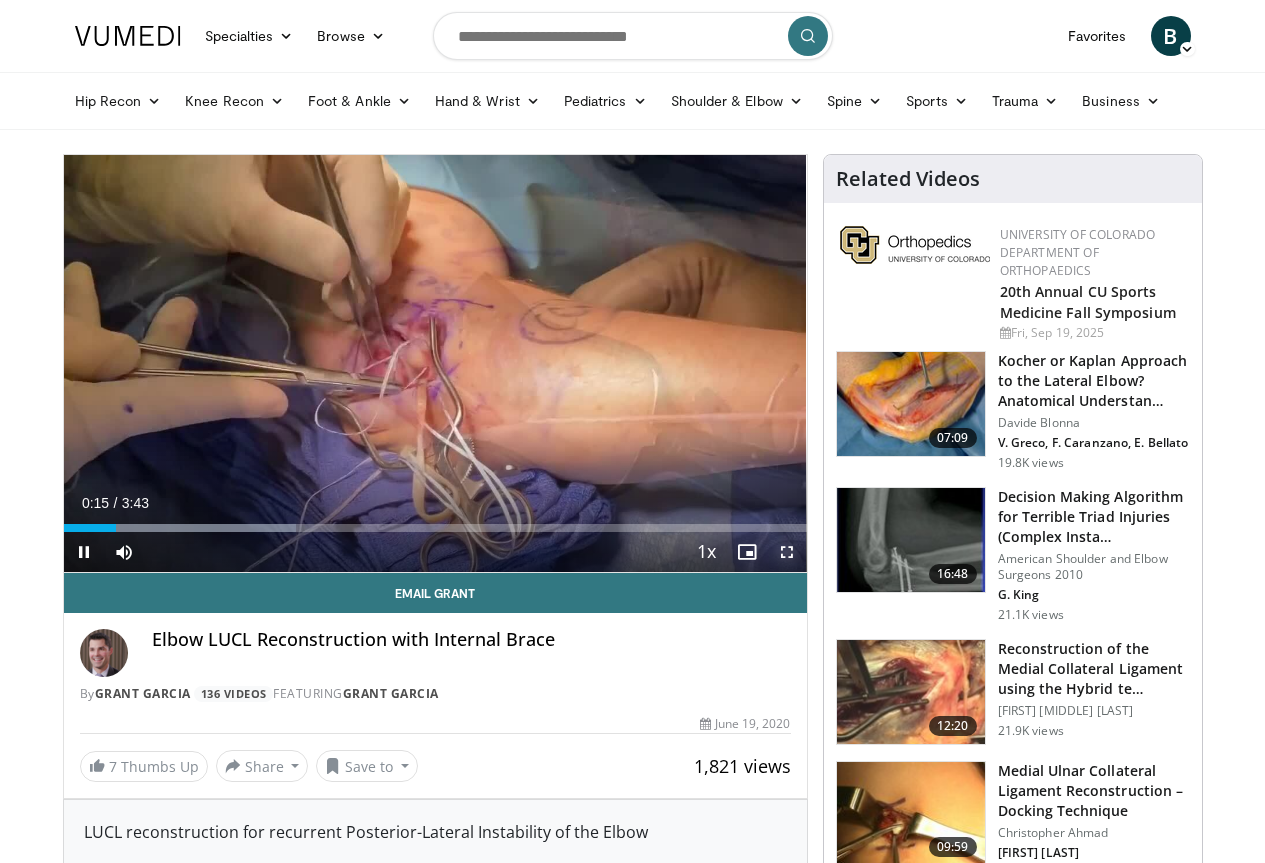 click at bounding box center (787, 552) 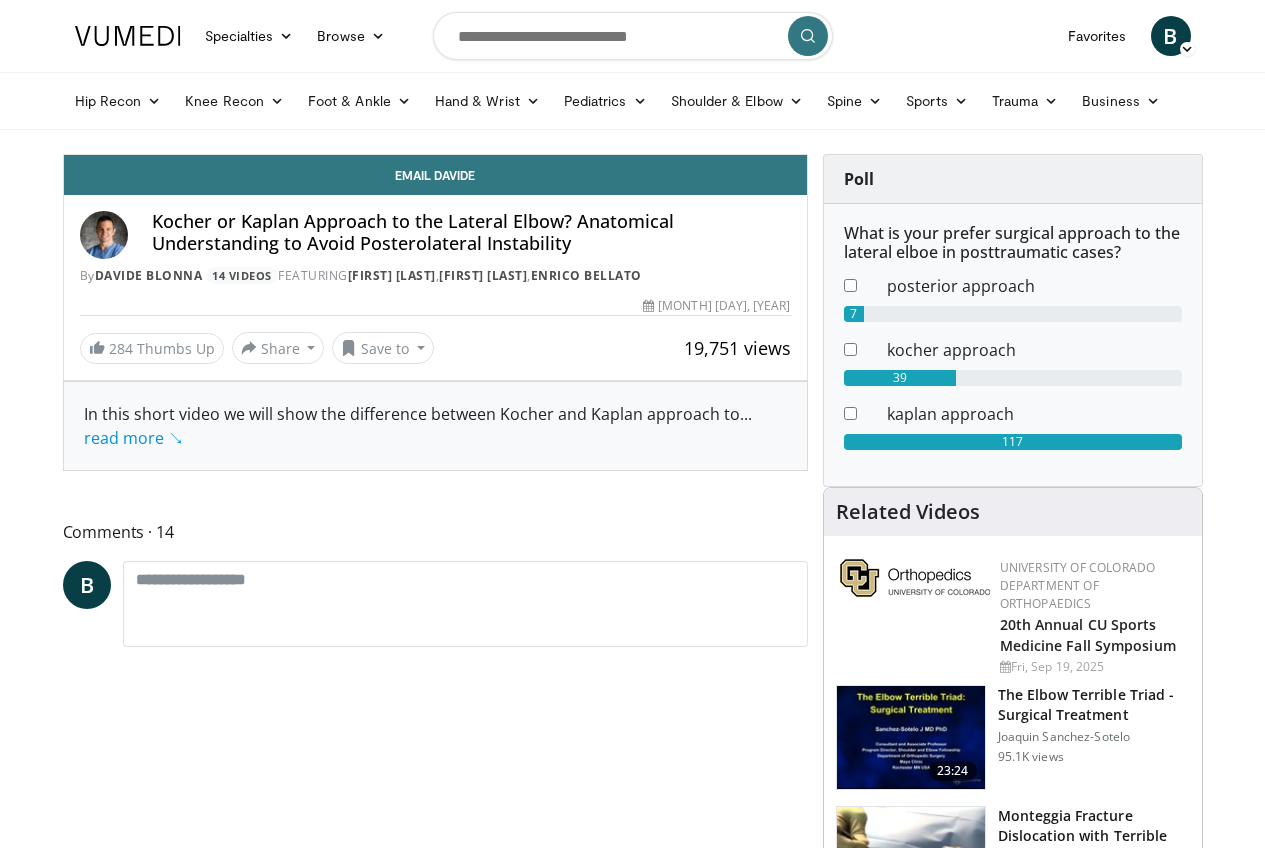 scroll, scrollTop: 0, scrollLeft: 0, axis: both 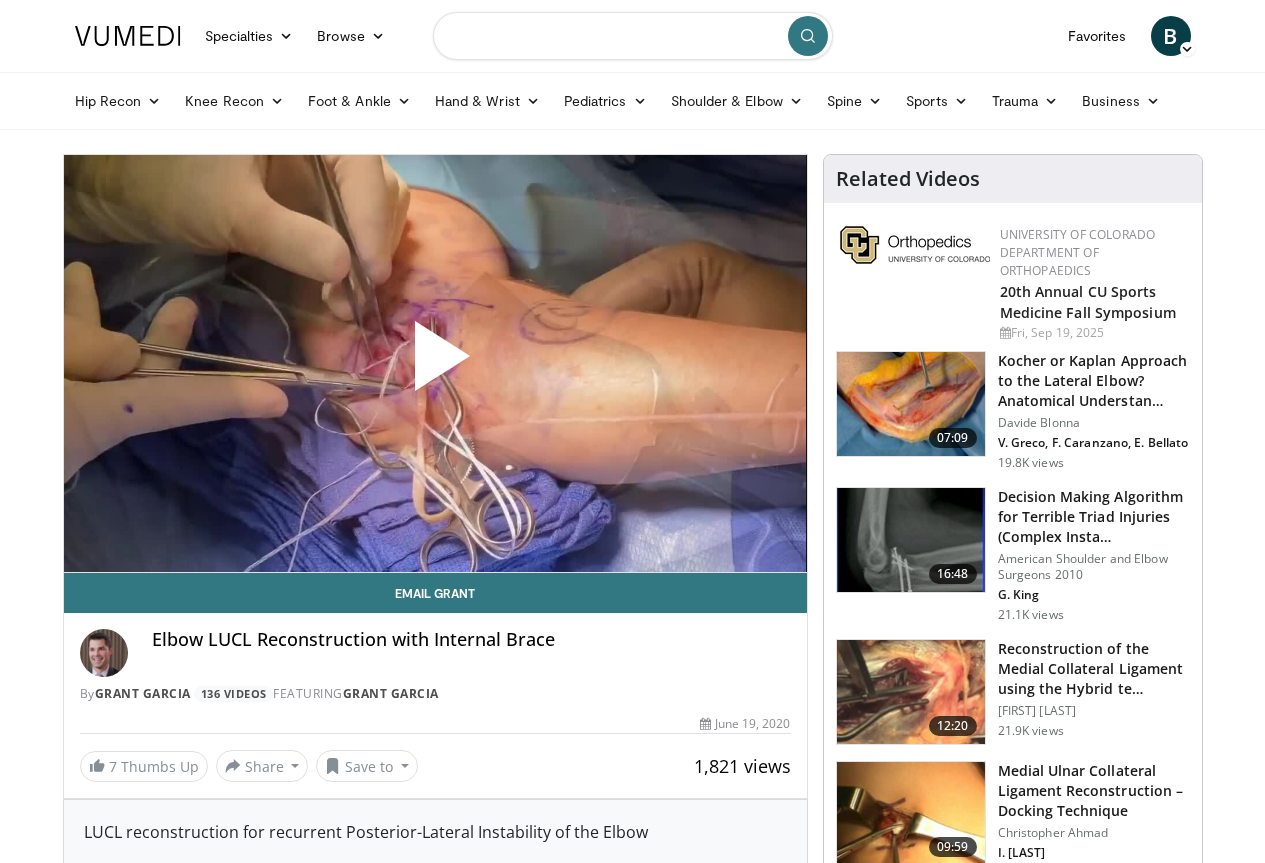 click at bounding box center [633, 36] 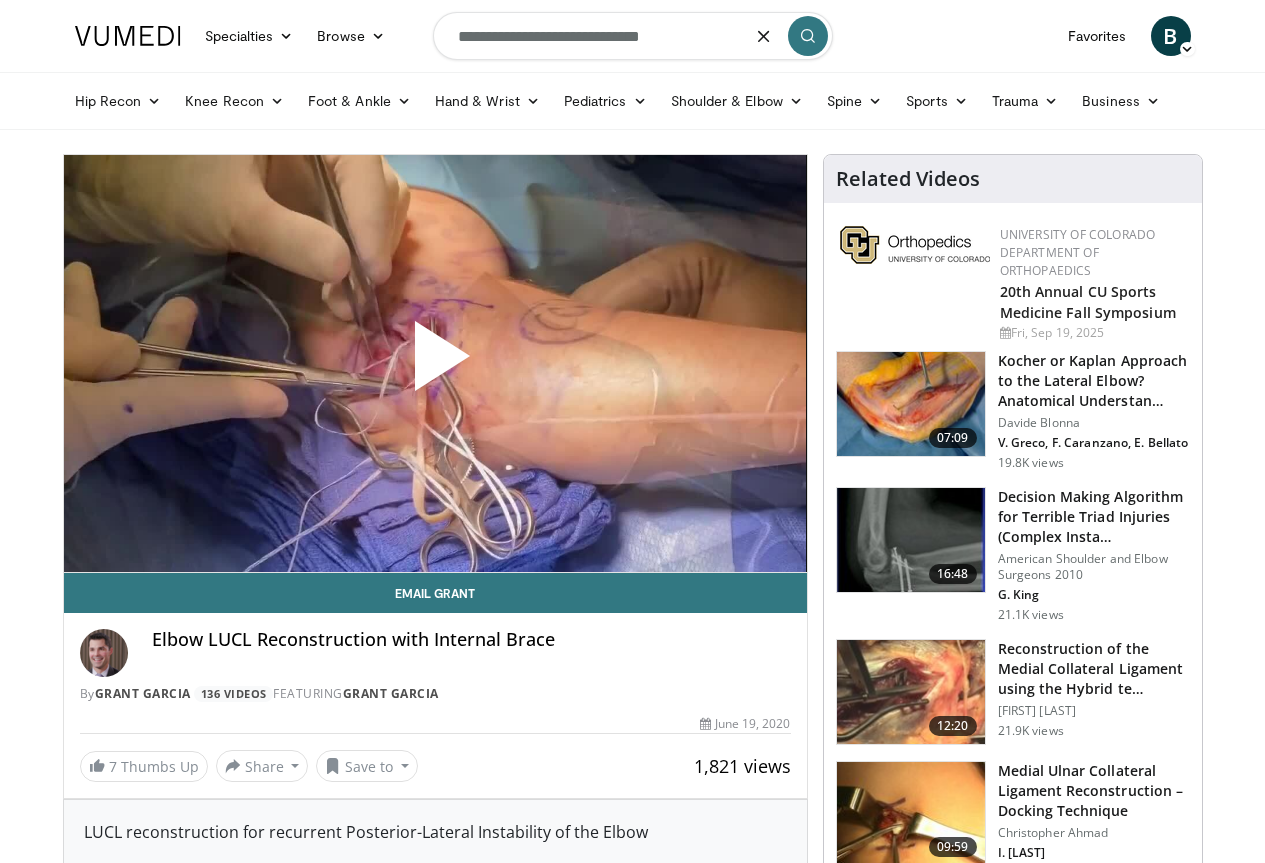 type on "**********" 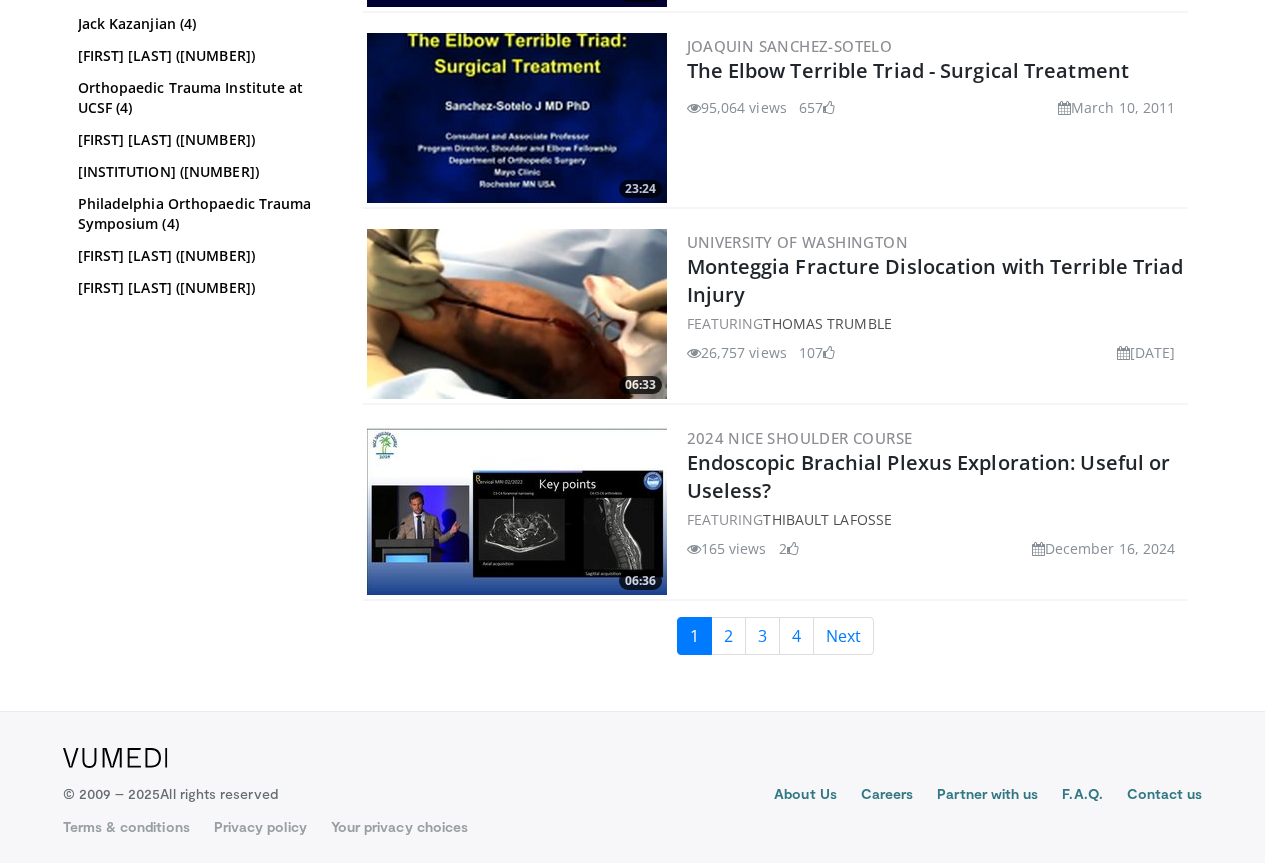 scroll, scrollTop: 4511, scrollLeft: 0, axis: vertical 